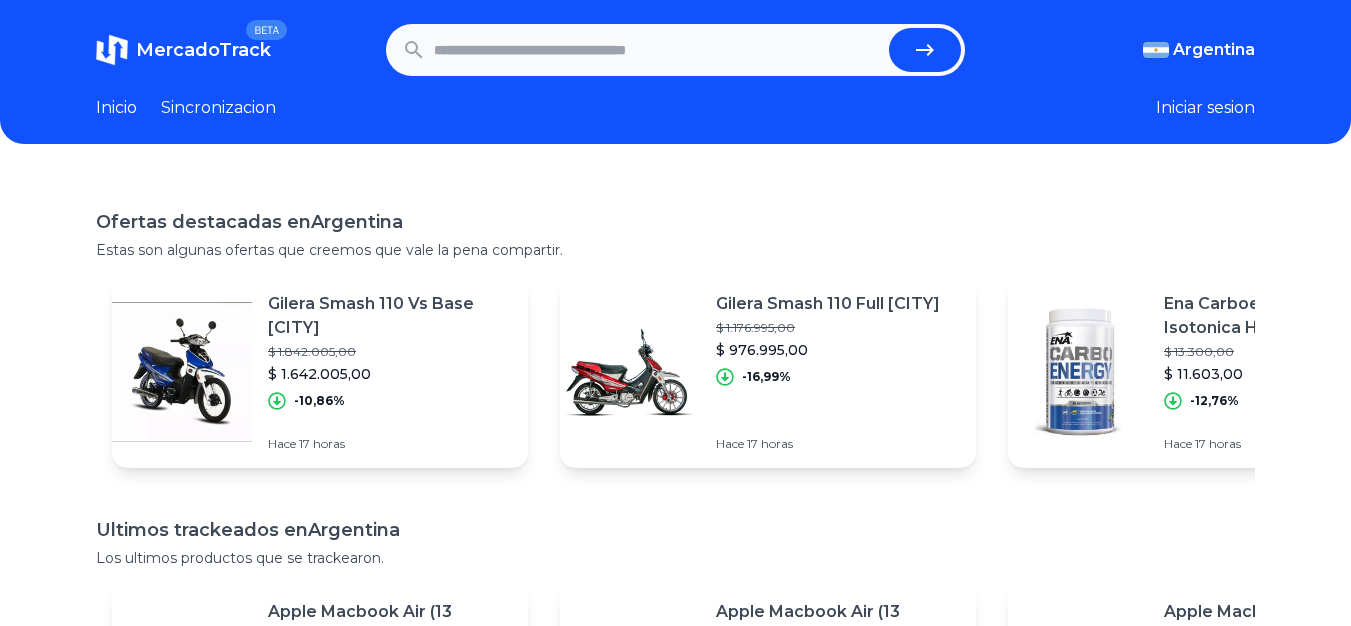 scroll, scrollTop: 0, scrollLeft: 0, axis: both 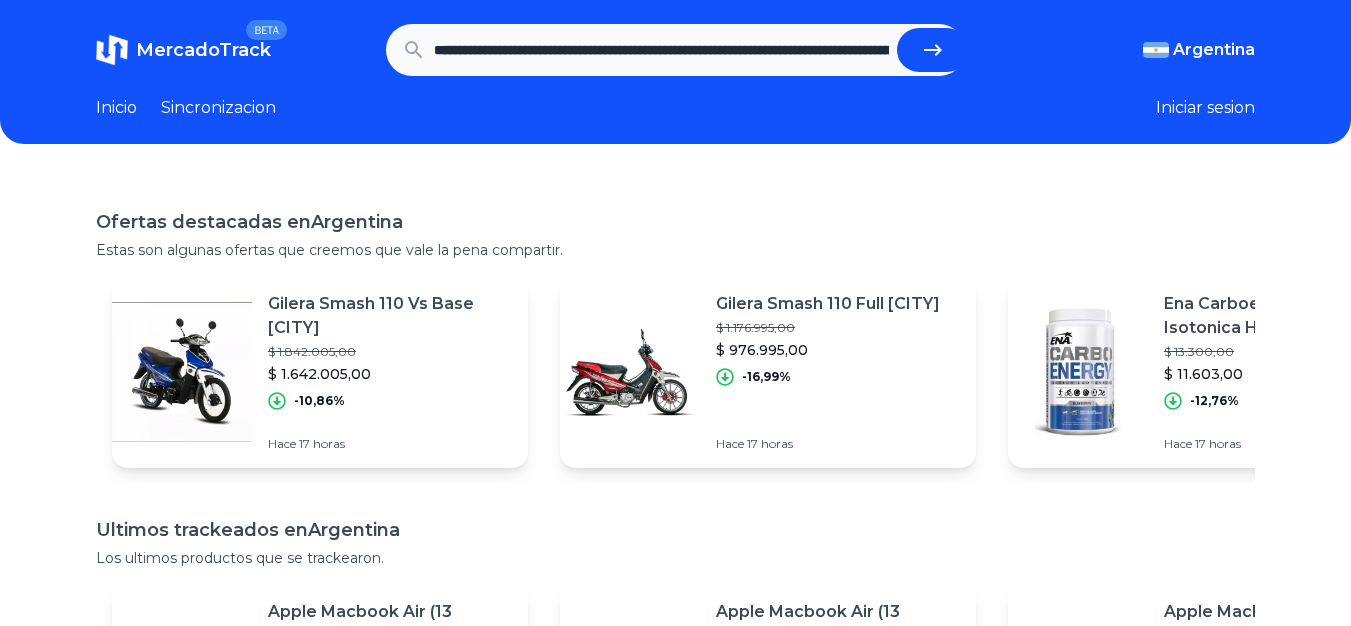 click 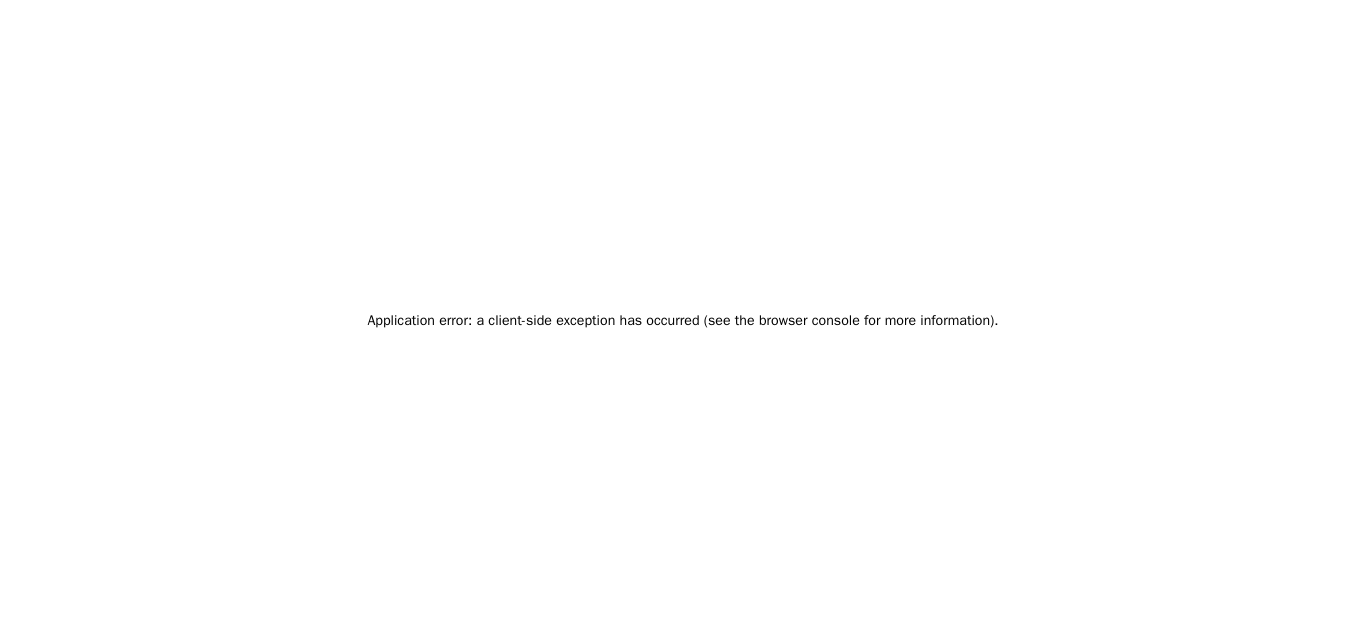 scroll, scrollTop: 0, scrollLeft: 0, axis: both 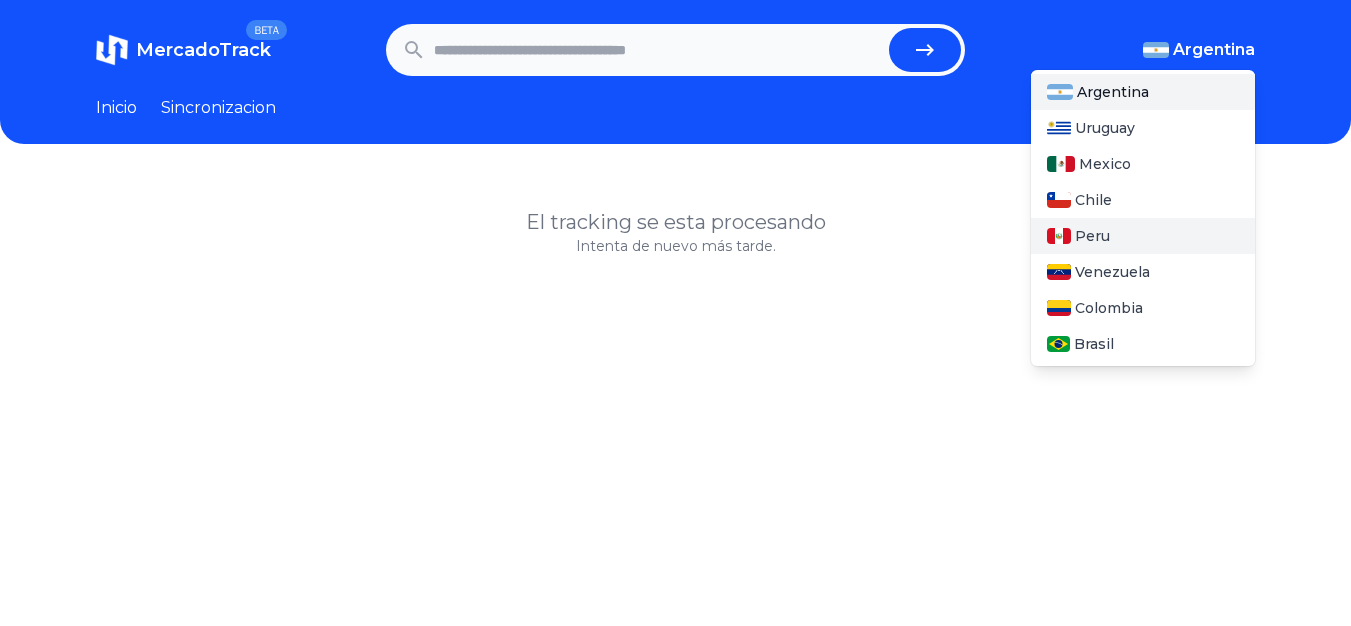 click on "Peru" at bounding box center [1143, 236] 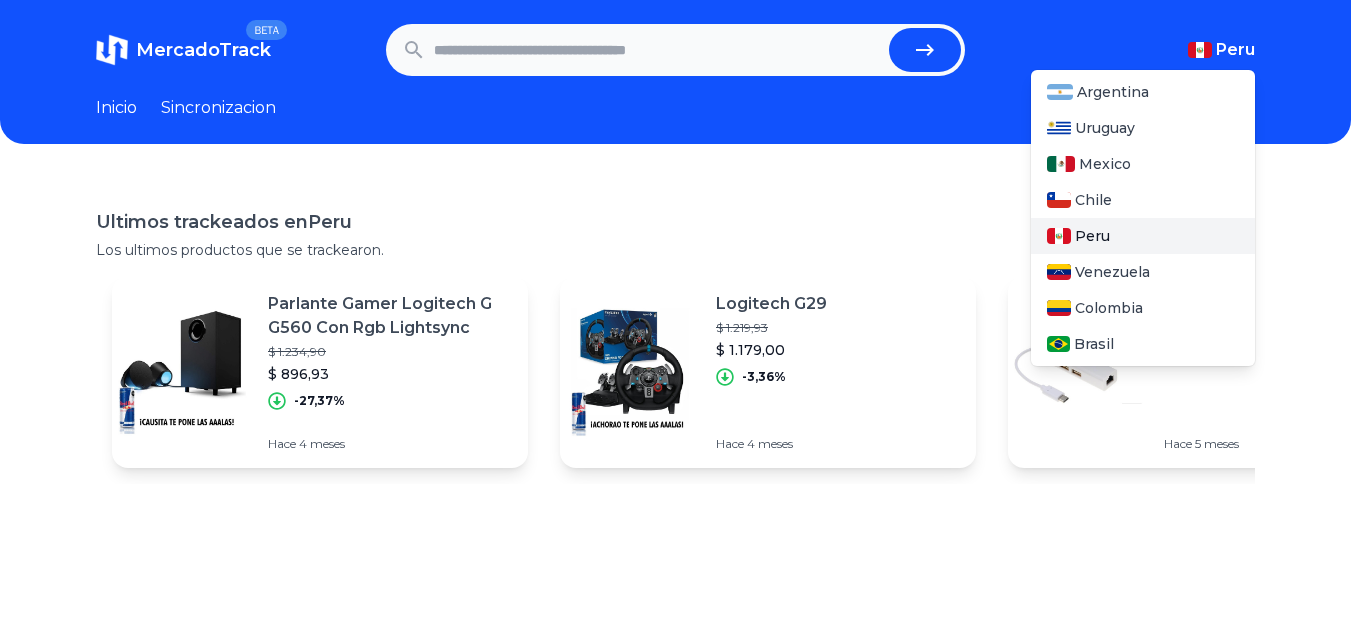click on "Peru" at bounding box center (1143, 236) 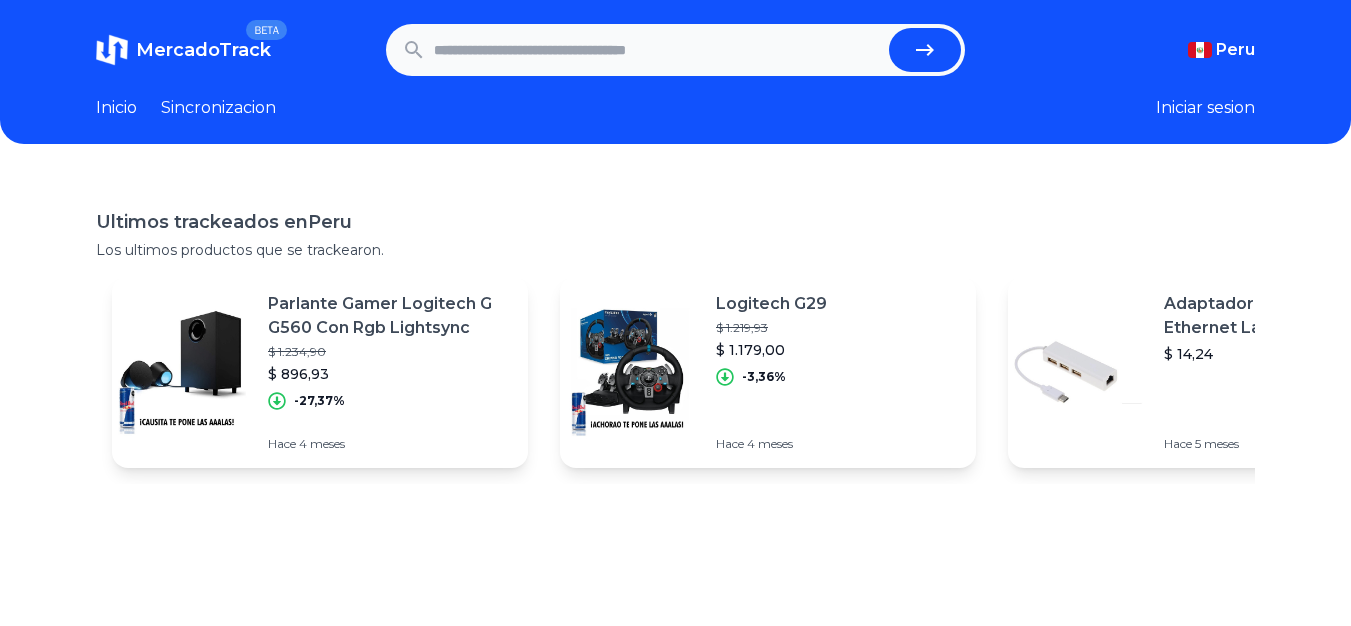 paste on "**********" 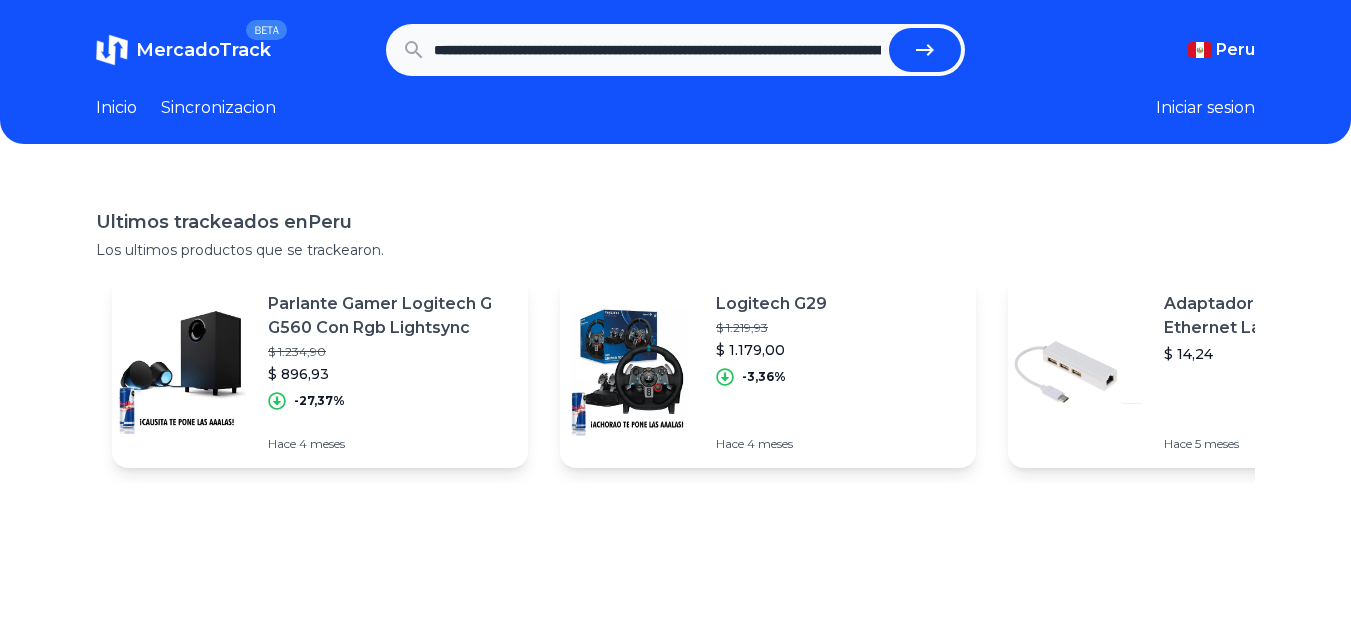 scroll, scrollTop: 0, scrollLeft: 679, axis: horizontal 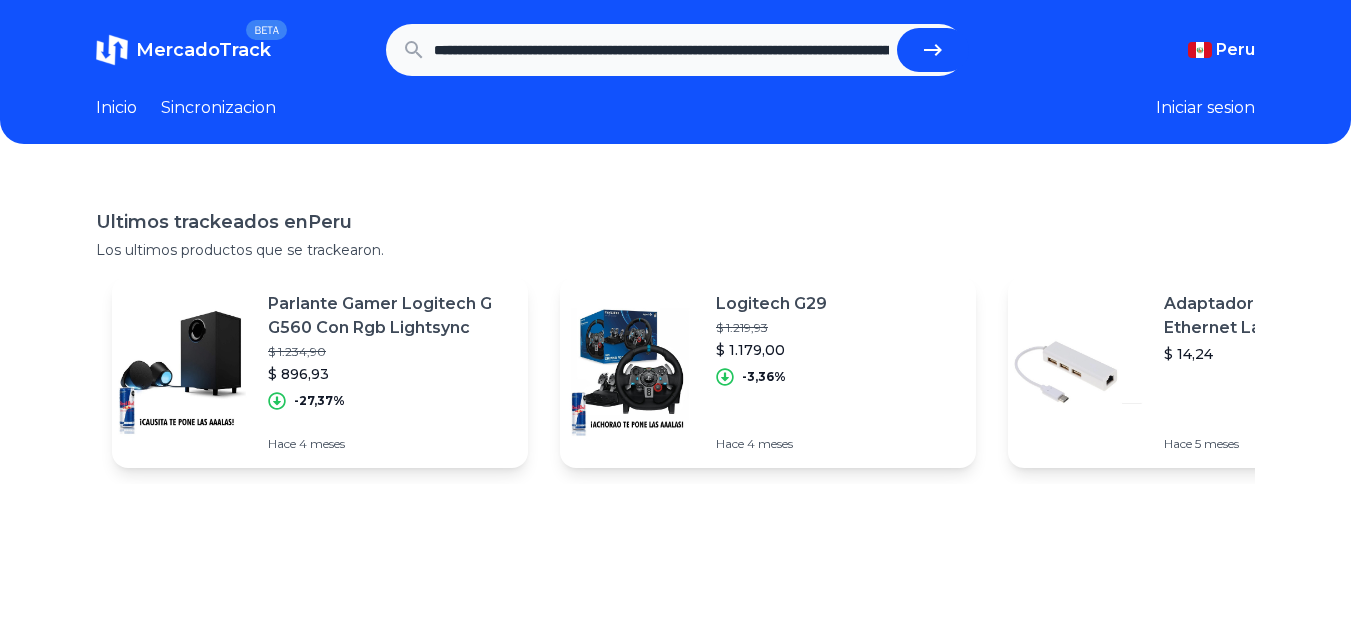click at bounding box center (933, 50) 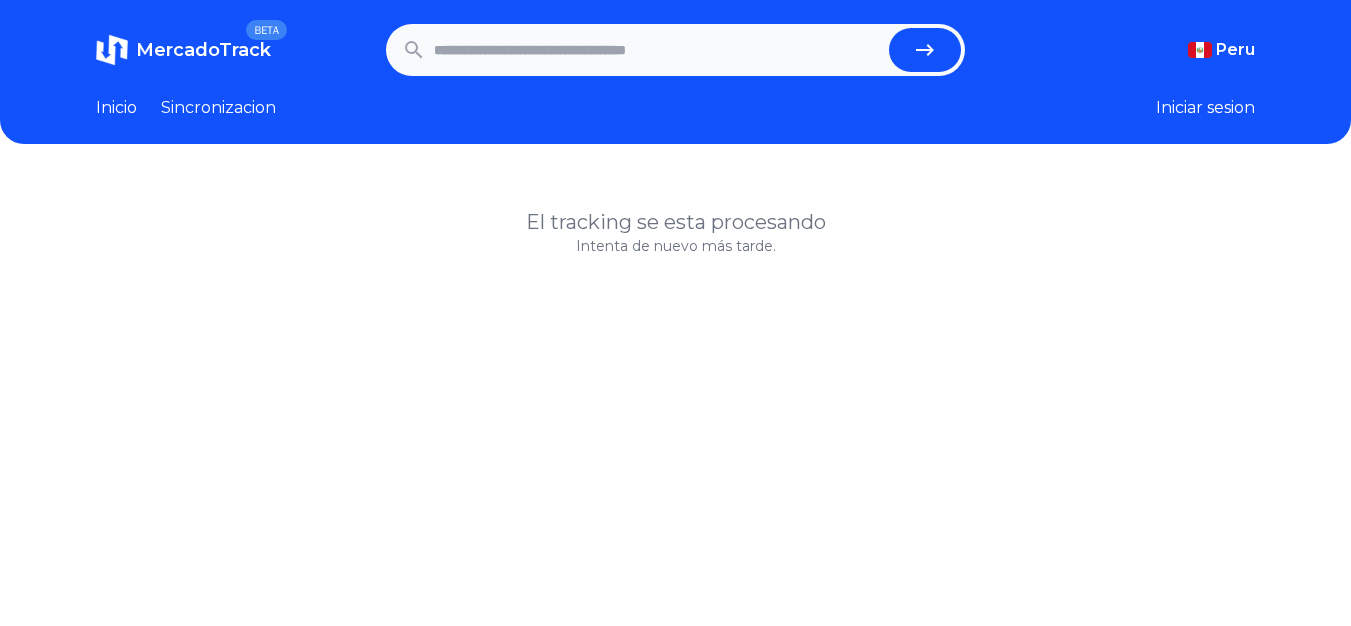 scroll, scrollTop: 0, scrollLeft: 0, axis: both 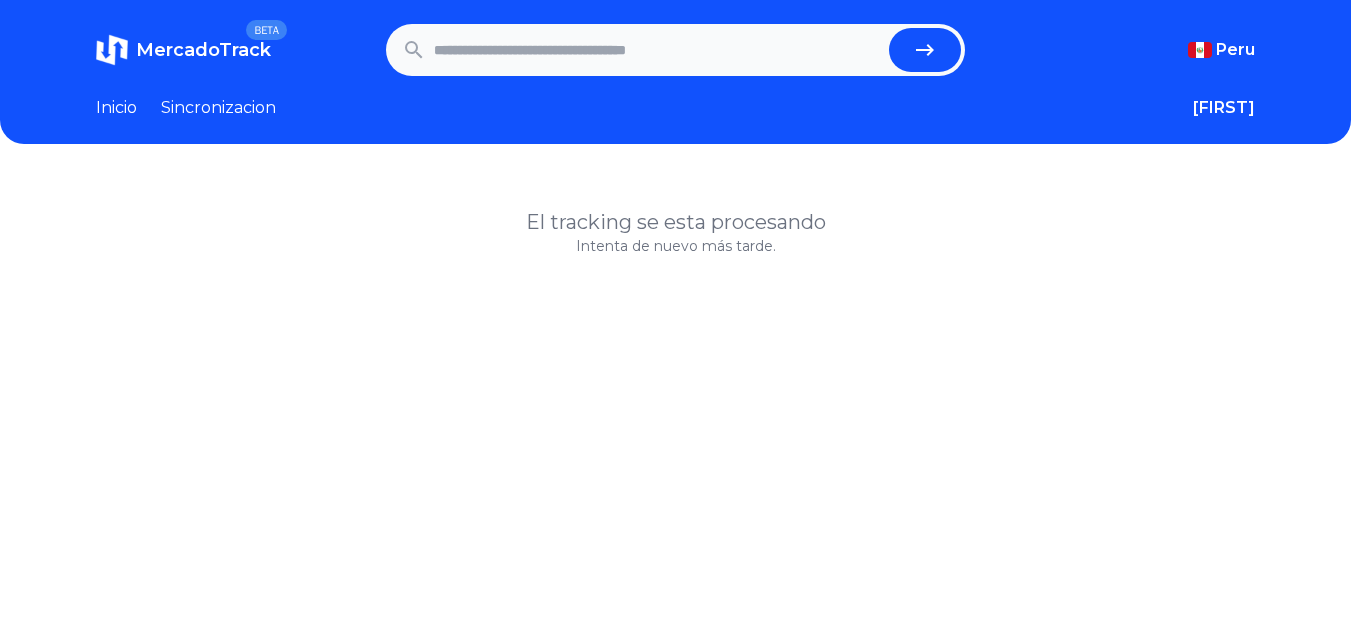 paste on "**********" 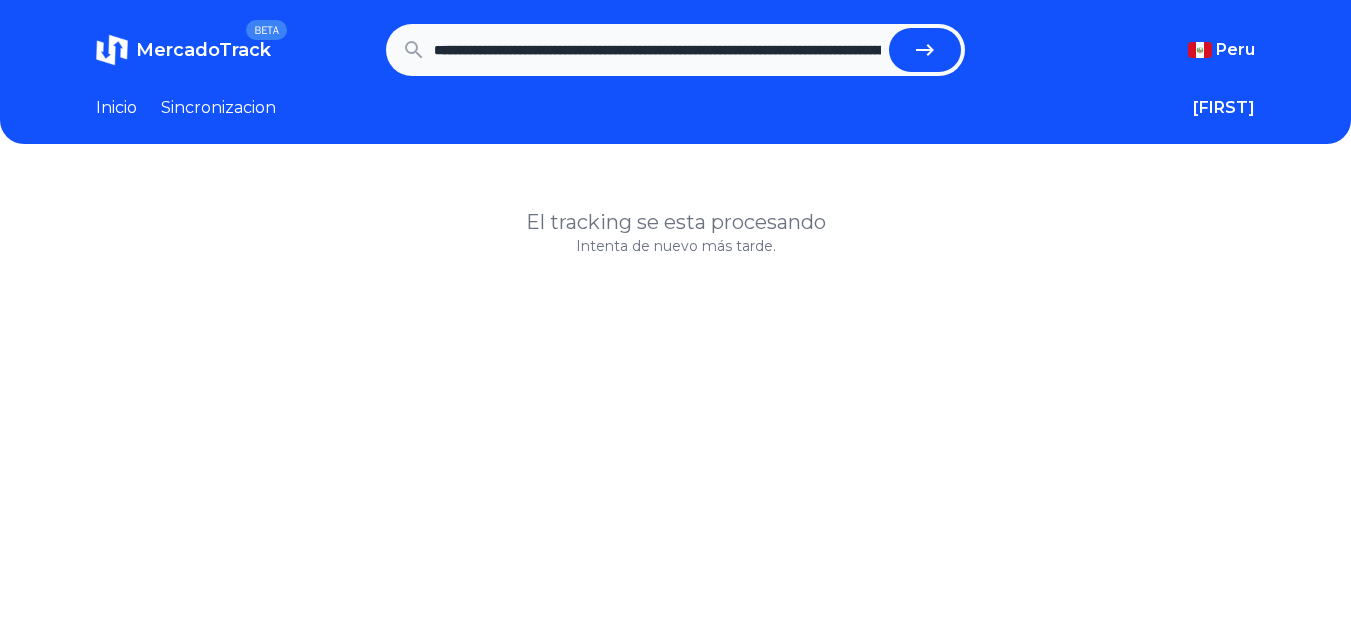 scroll, scrollTop: 0, scrollLeft: 679, axis: horizontal 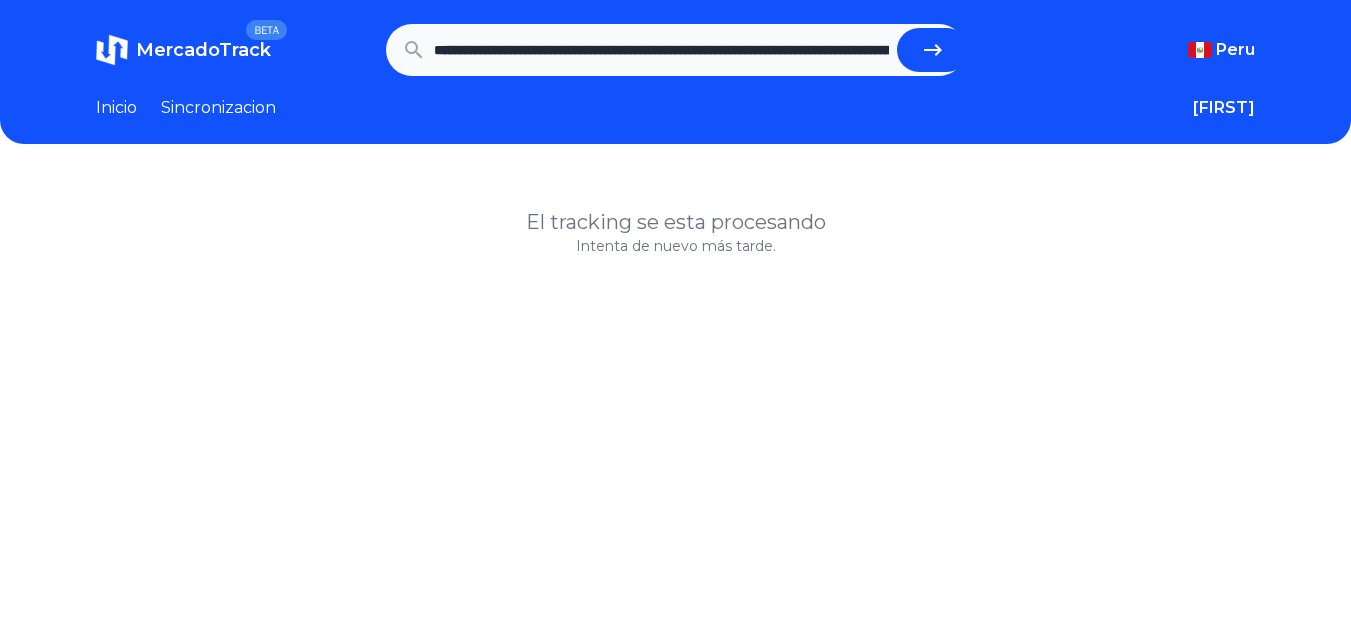 click 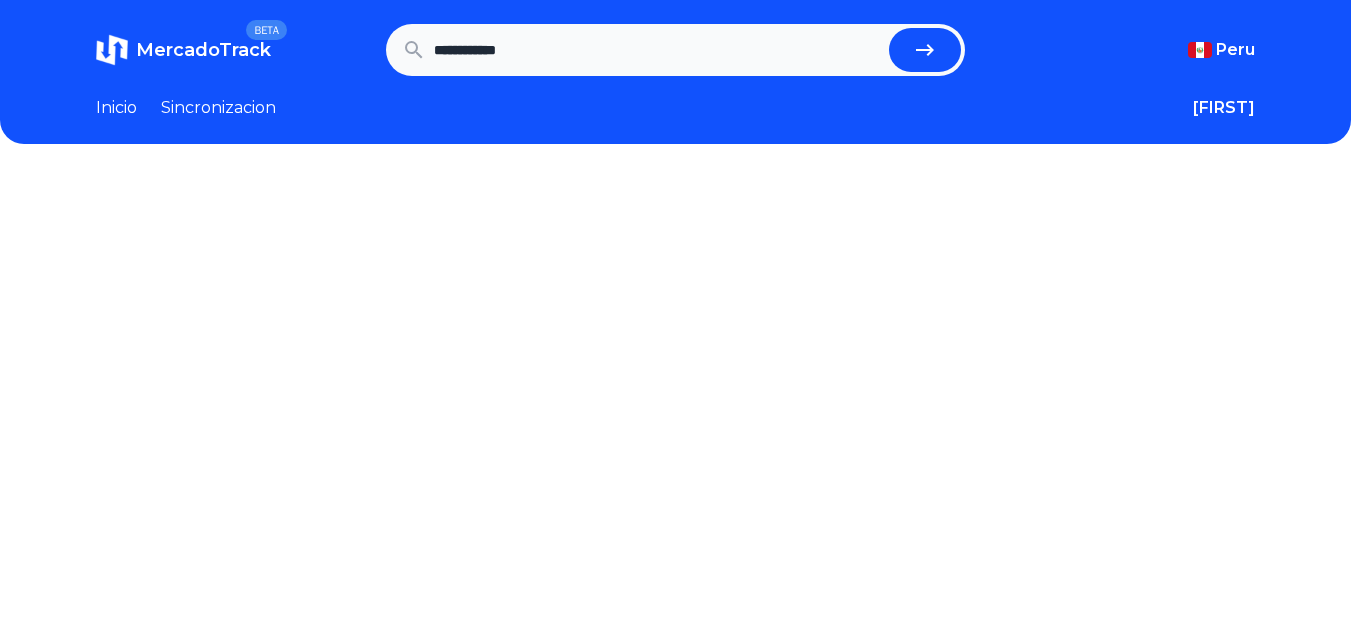 scroll, scrollTop: 0, scrollLeft: 0, axis: both 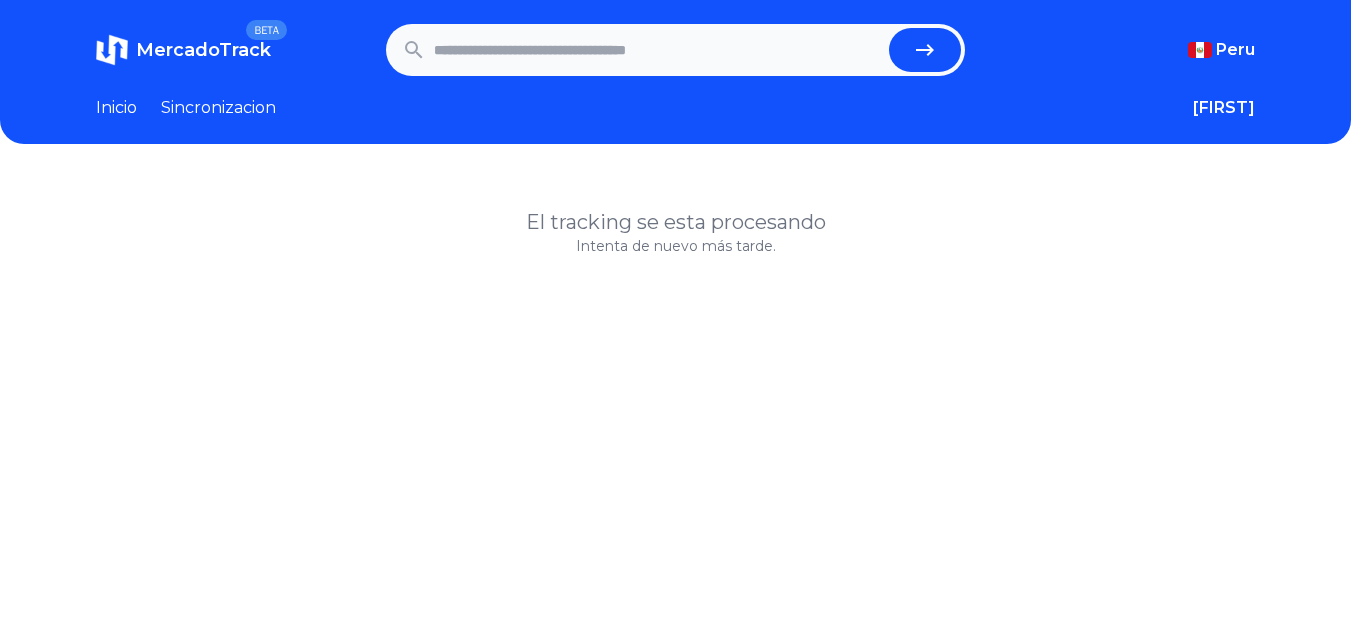 click at bounding box center (658, 50) 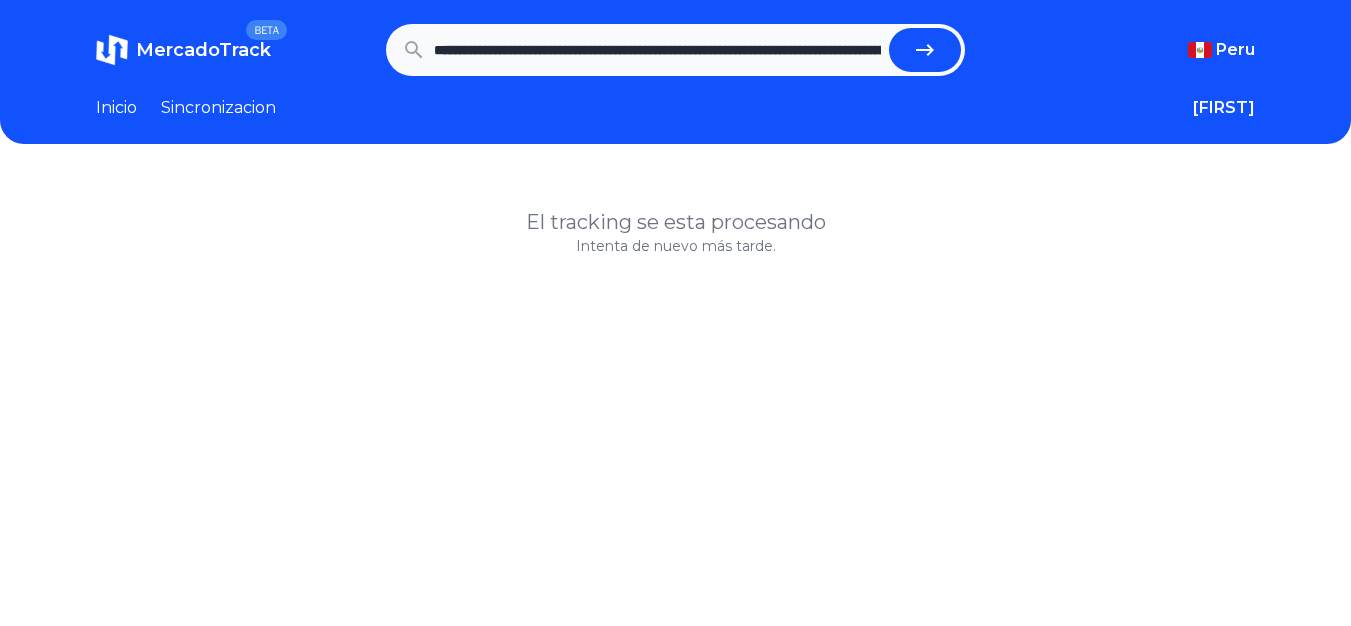 scroll, scrollTop: 0, scrollLeft: 679, axis: horizontal 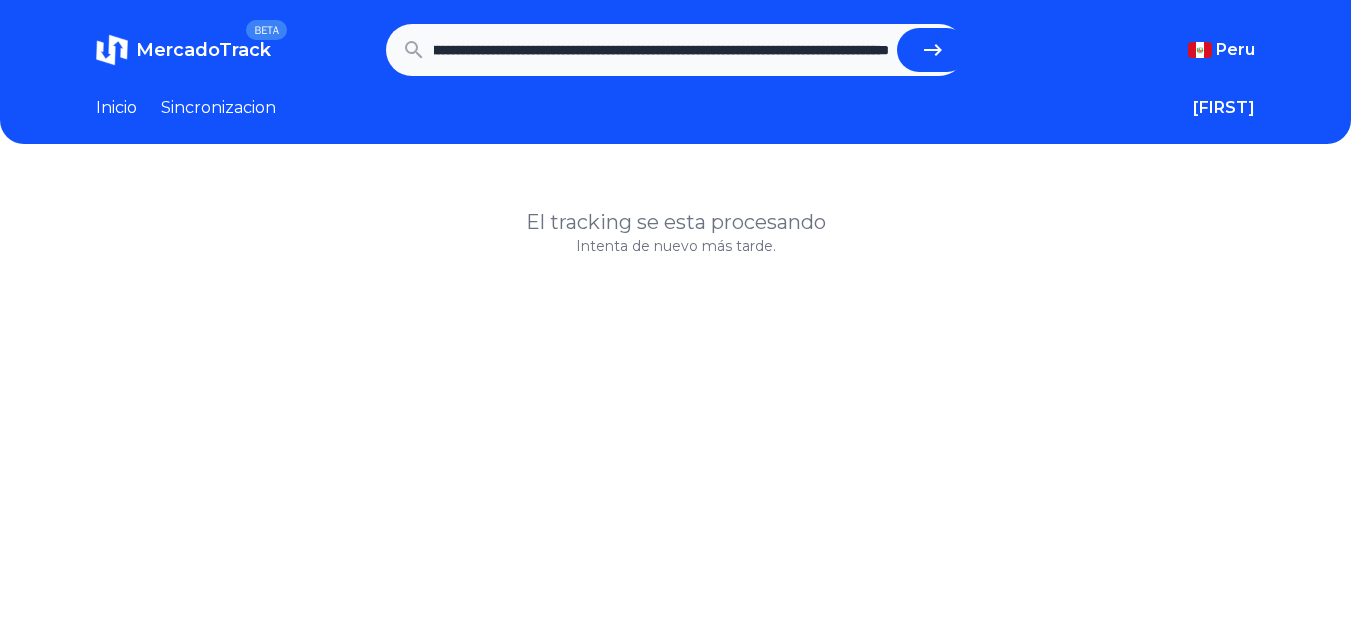 click at bounding box center [933, 50] 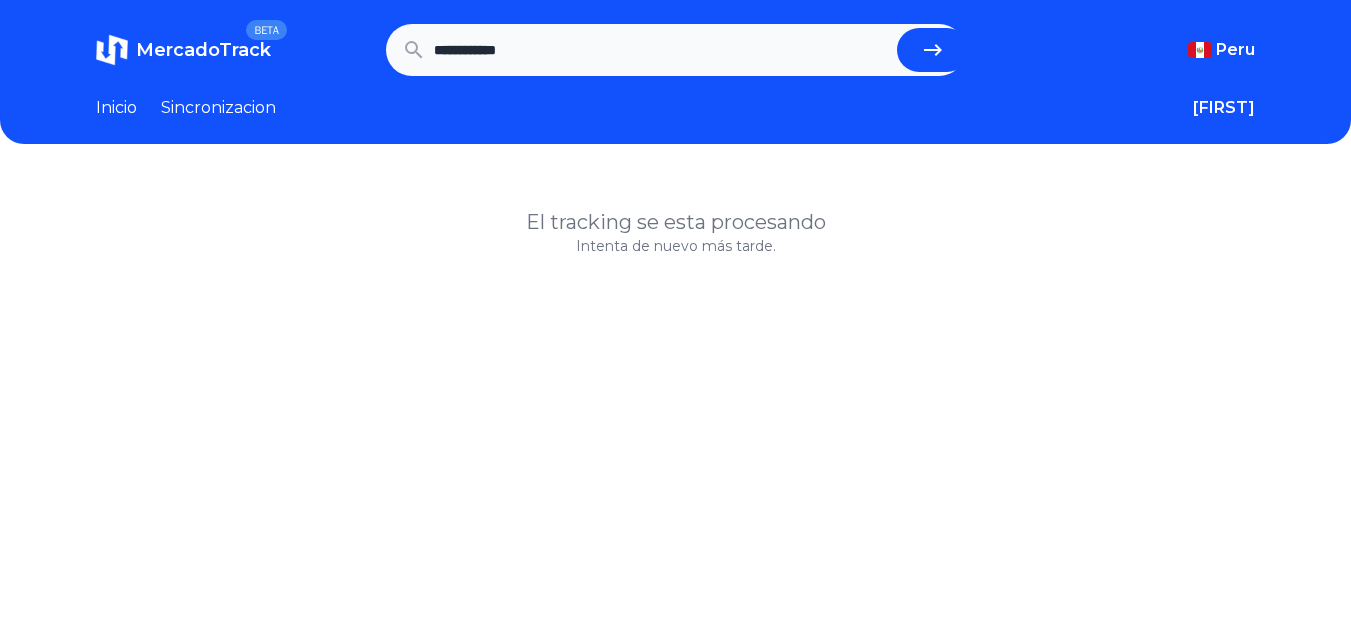 scroll, scrollTop: 0, scrollLeft: 0, axis: both 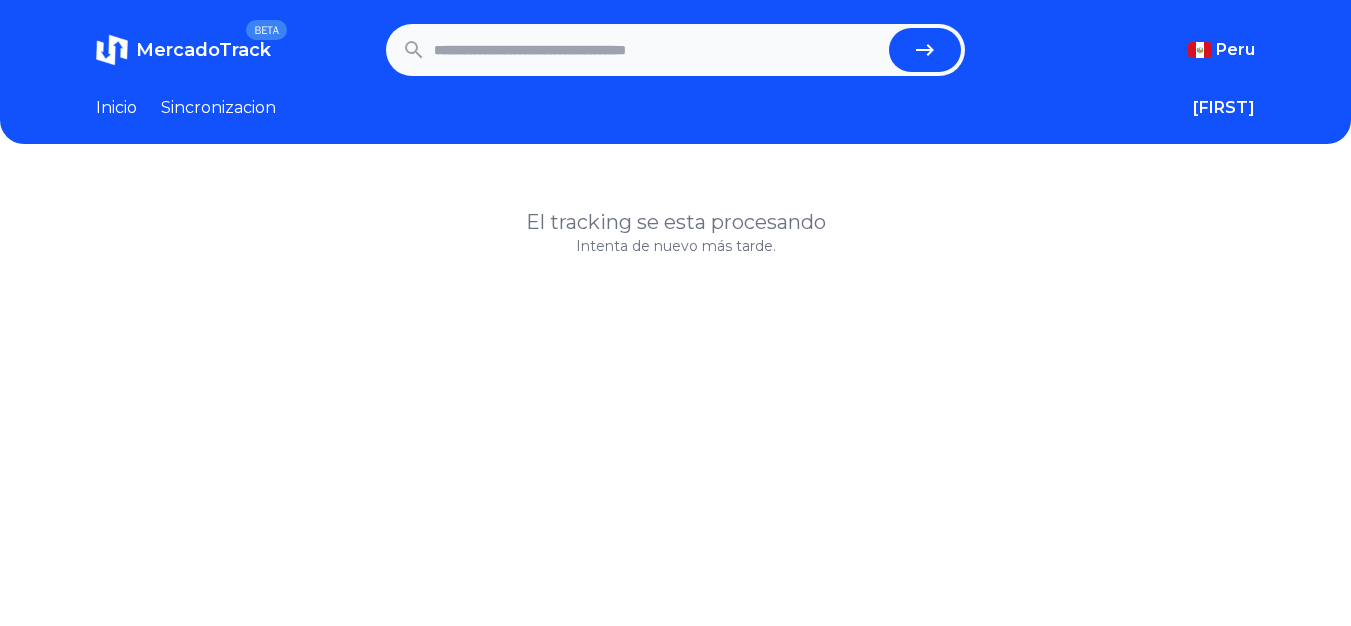 click at bounding box center (658, 50) 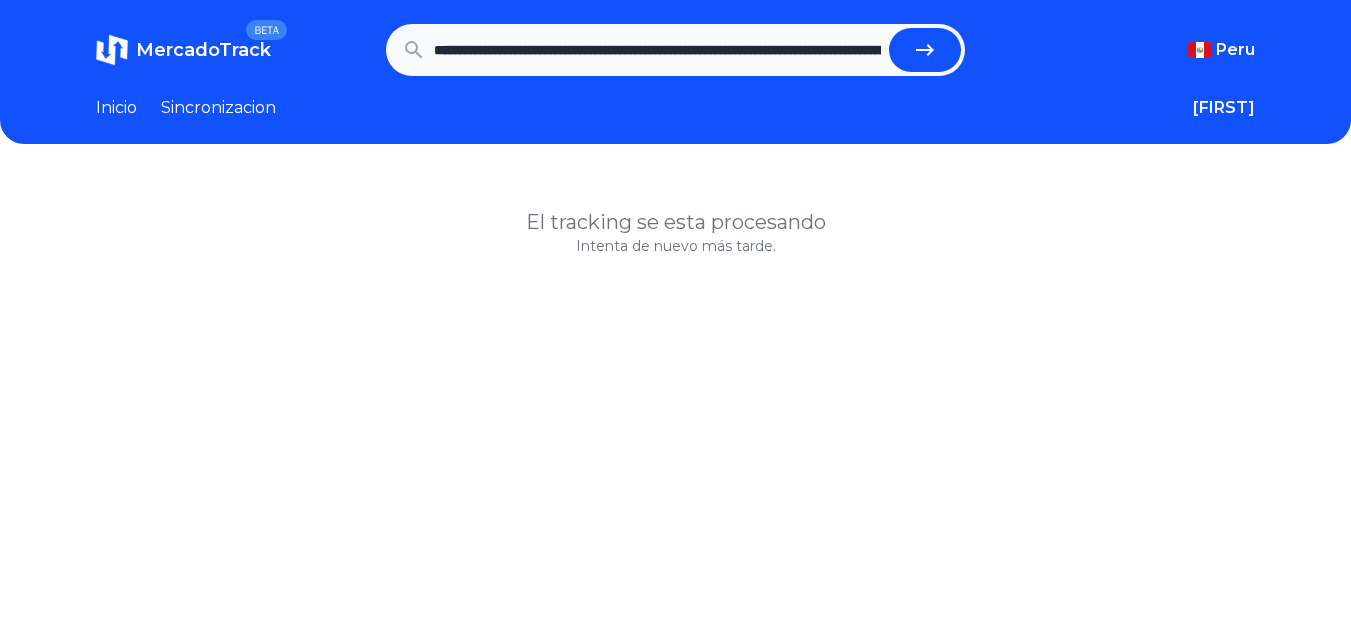 scroll, scrollTop: 0, scrollLeft: 679, axis: horizontal 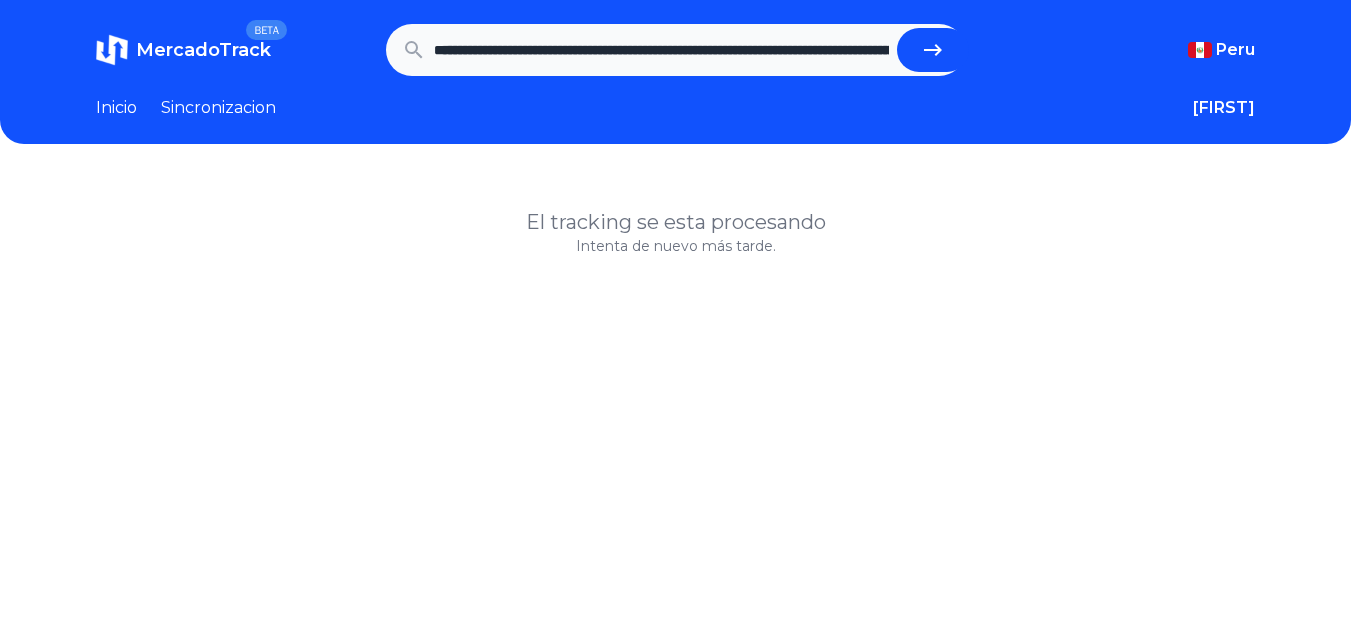 click at bounding box center (933, 50) 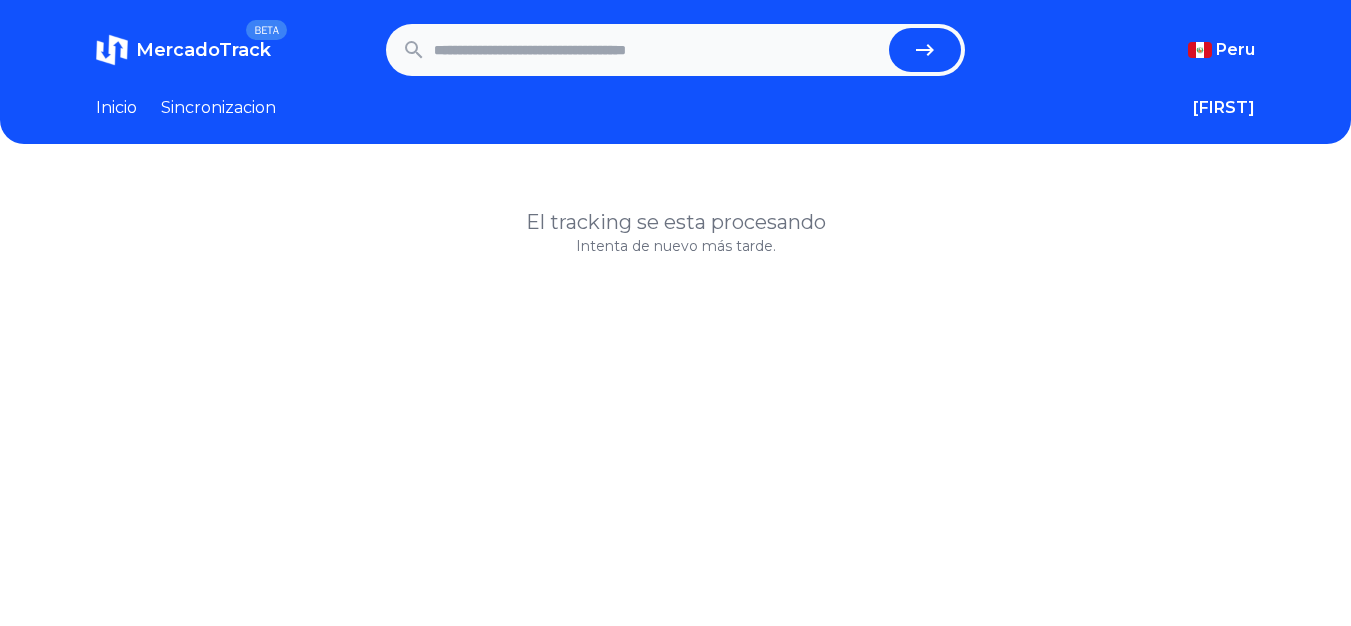 scroll, scrollTop: 0, scrollLeft: 0, axis: both 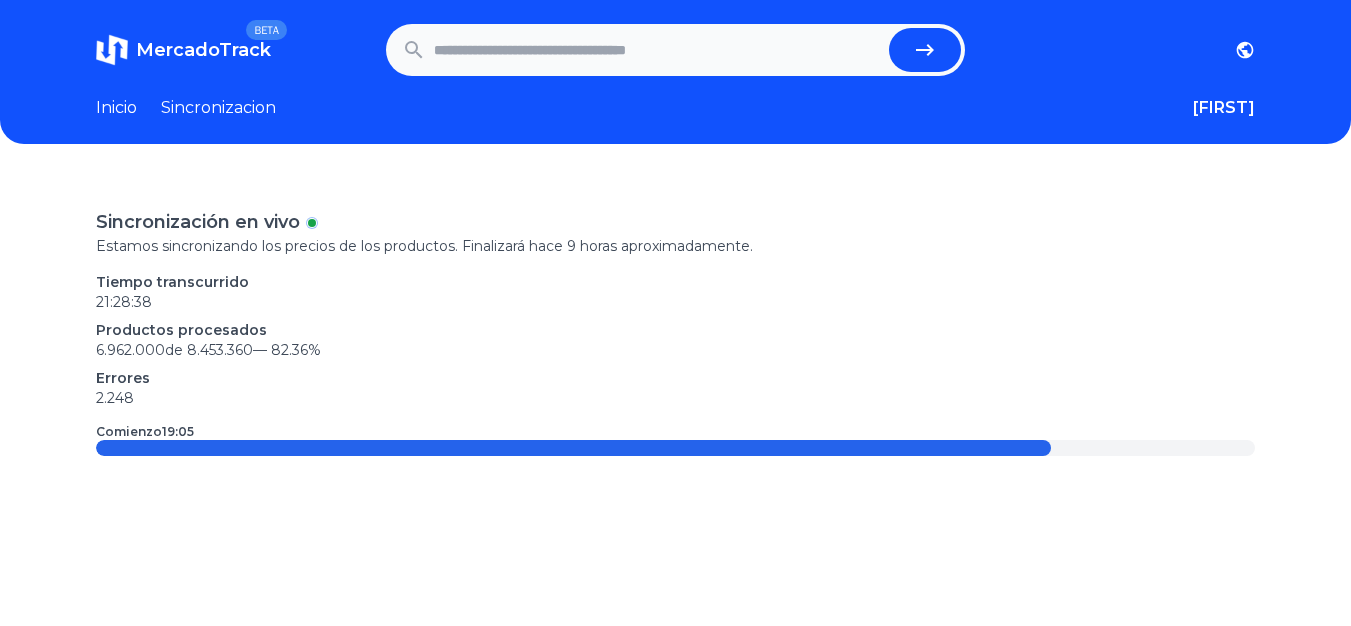 click on "Inicio" at bounding box center (116, 108) 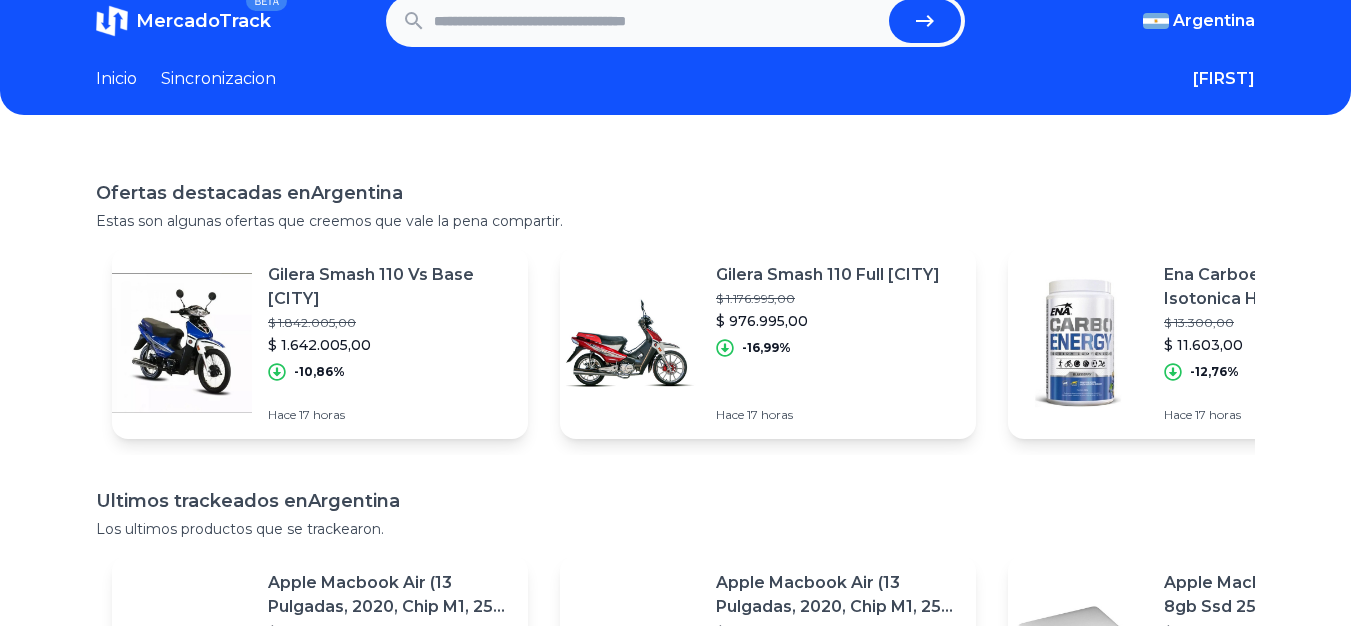 scroll, scrollTop: 0, scrollLeft: 0, axis: both 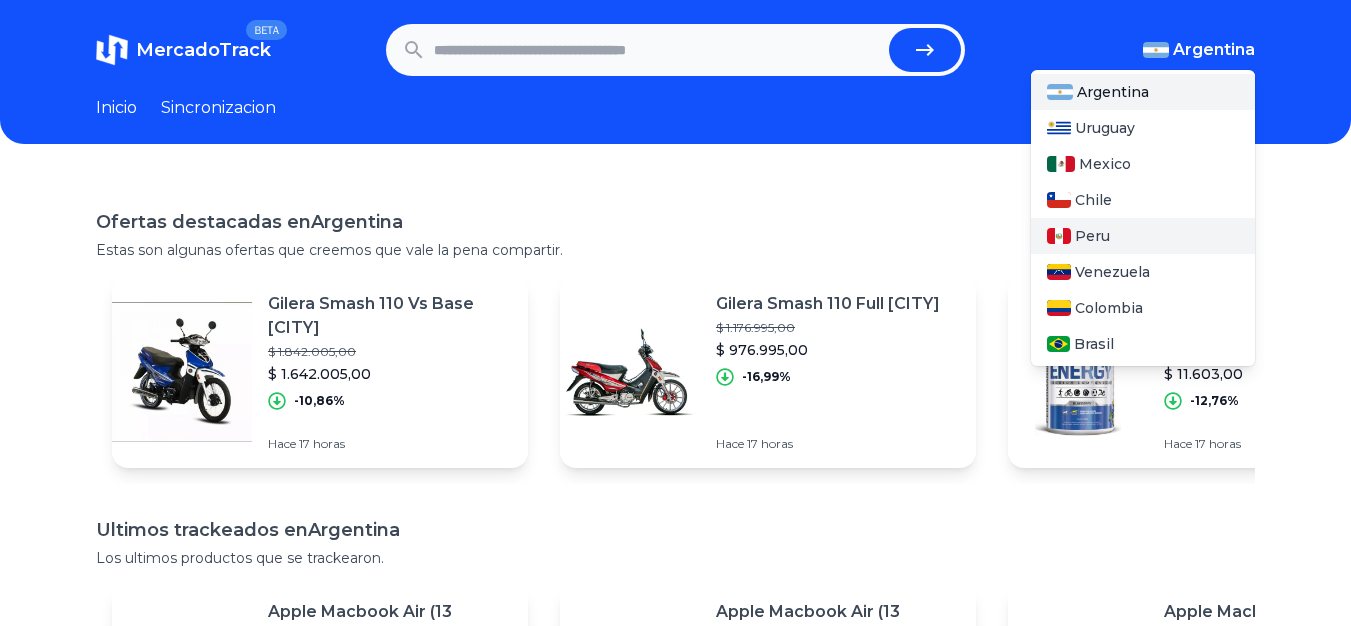 click on "Peru" at bounding box center (1143, 236) 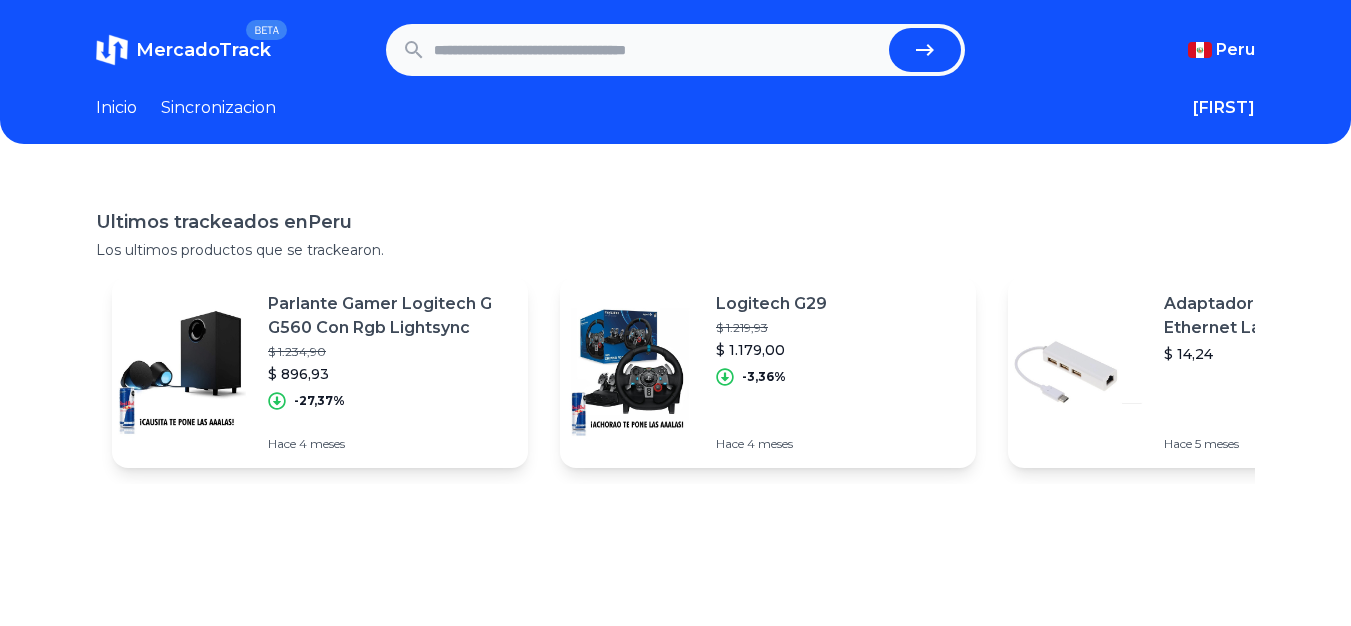 paste on "**********" 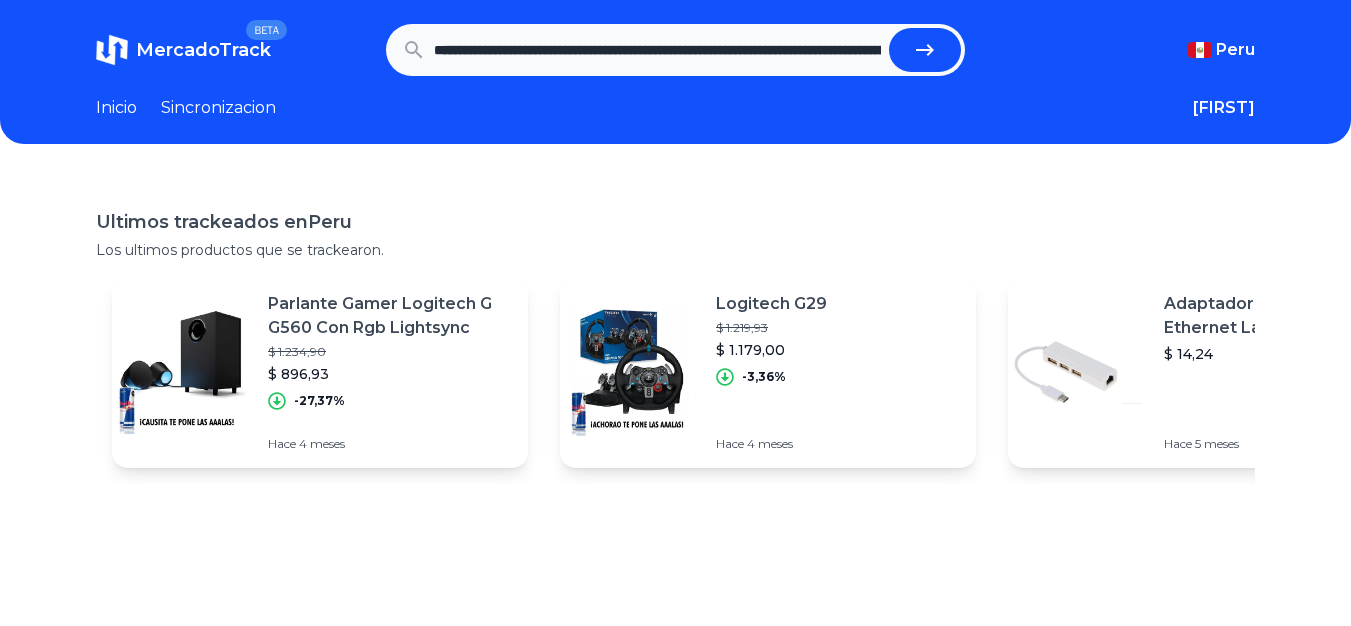 scroll, scrollTop: 0, scrollLeft: 679, axis: horizontal 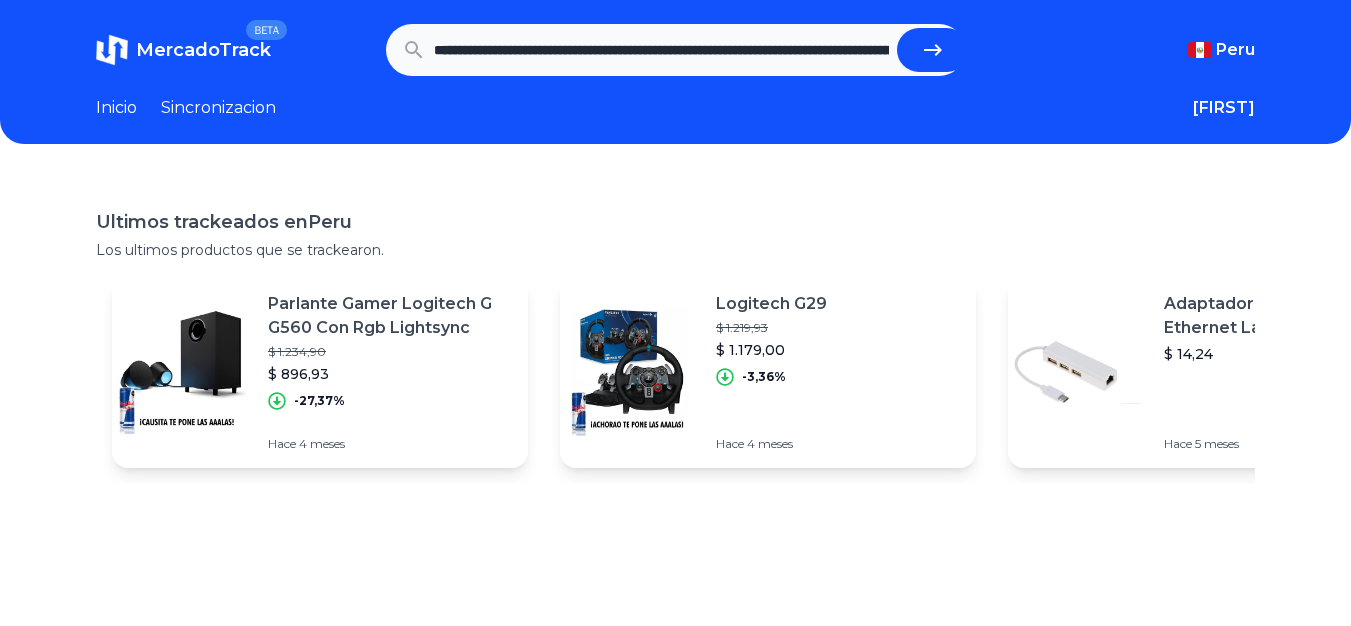 click 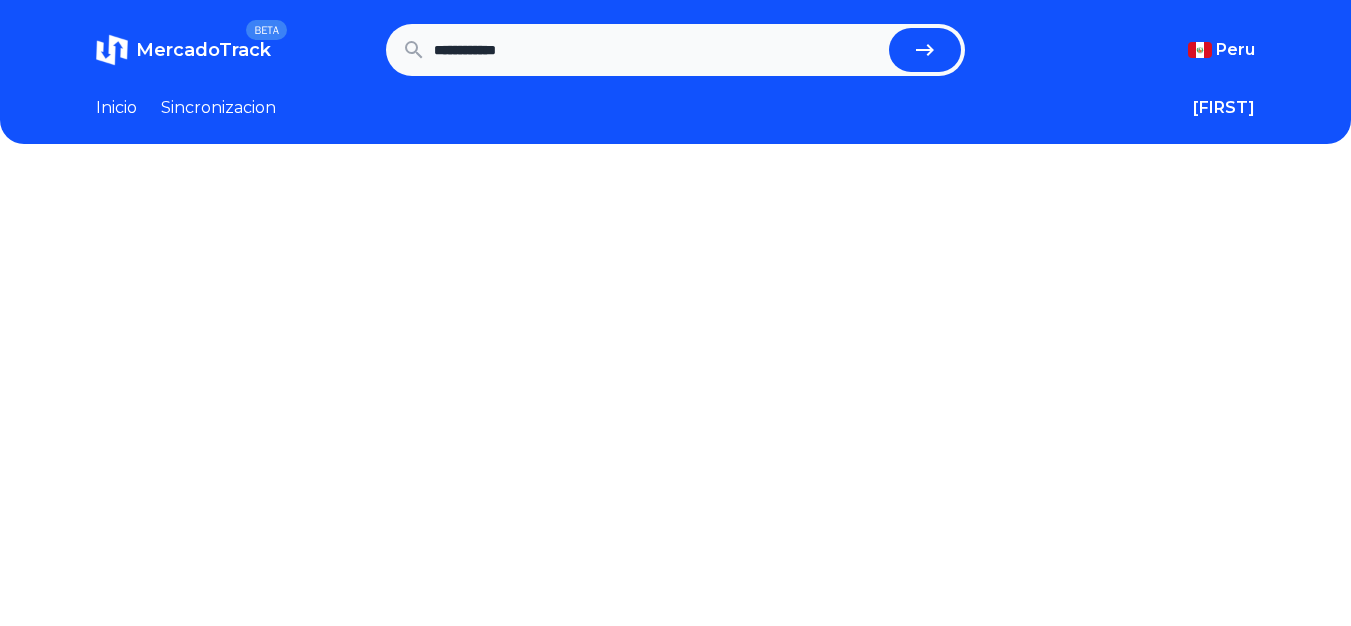 scroll, scrollTop: 0, scrollLeft: 0, axis: both 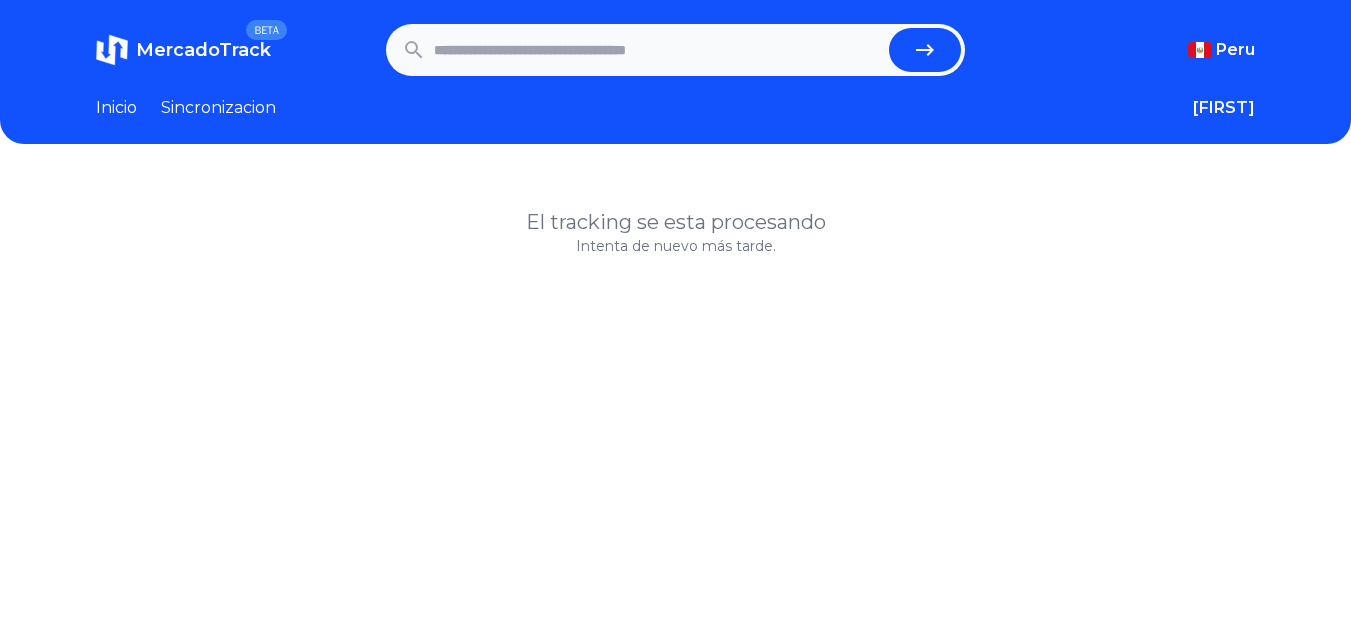 click at bounding box center (658, 50) 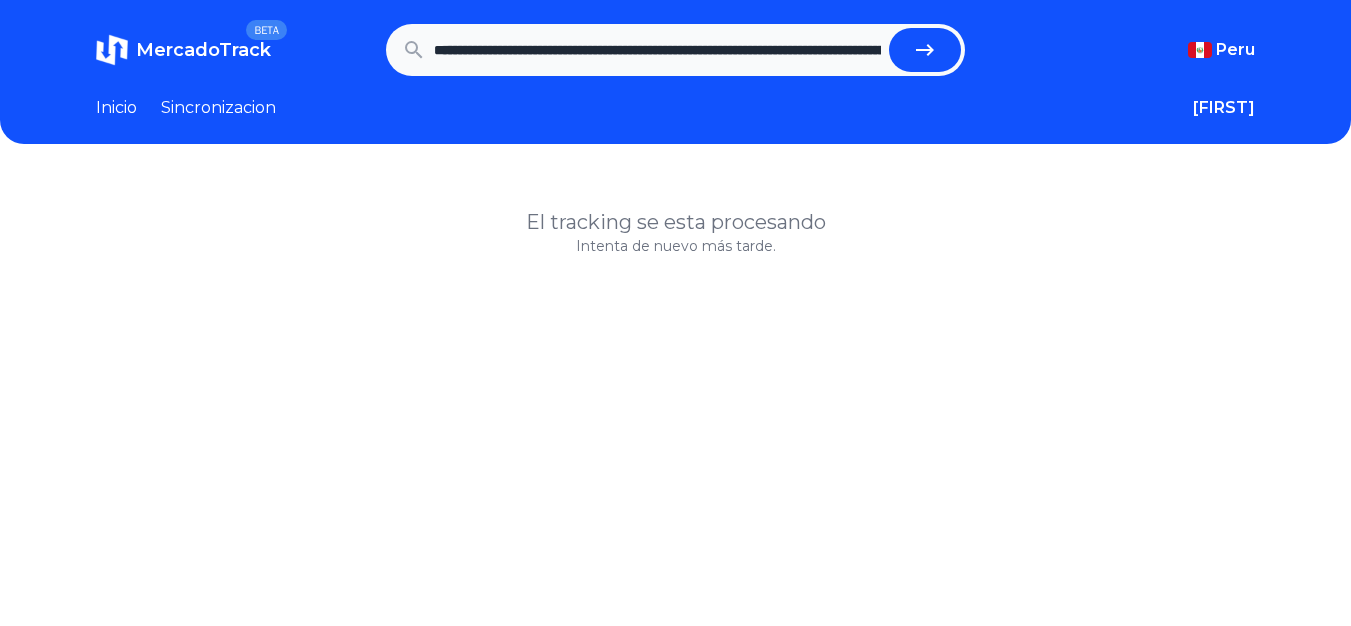 scroll, scrollTop: 0, scrollLeft: 2000, axis: horizontal 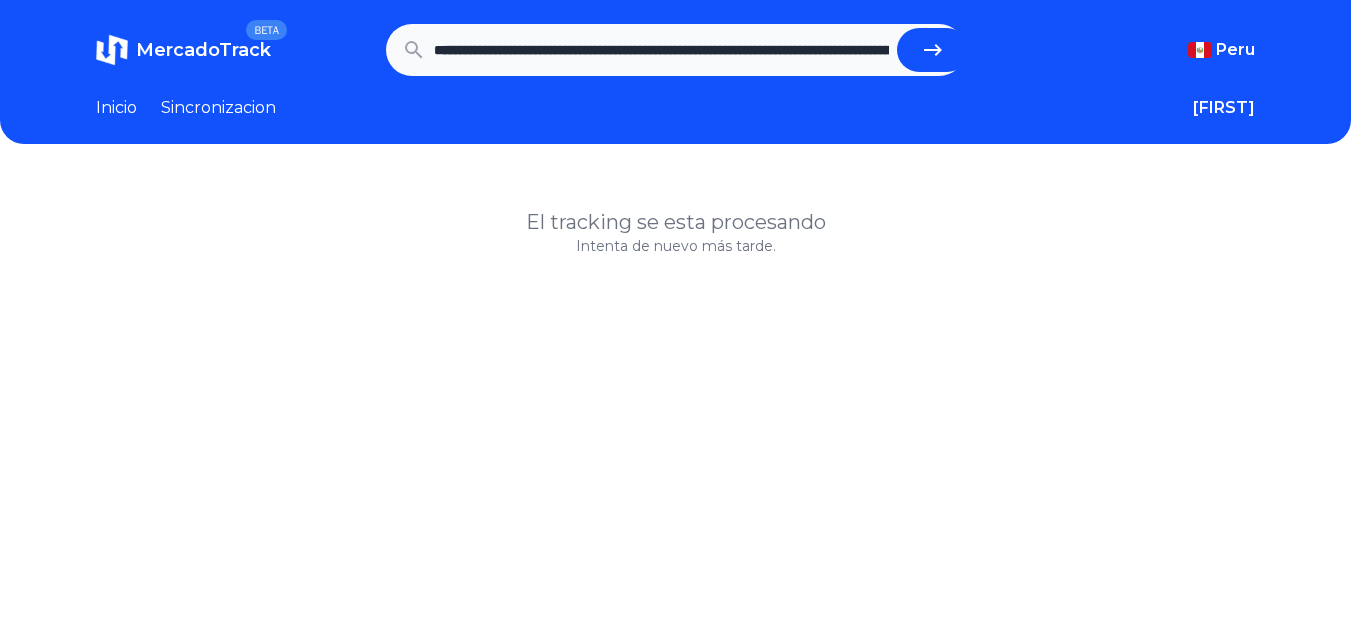 click 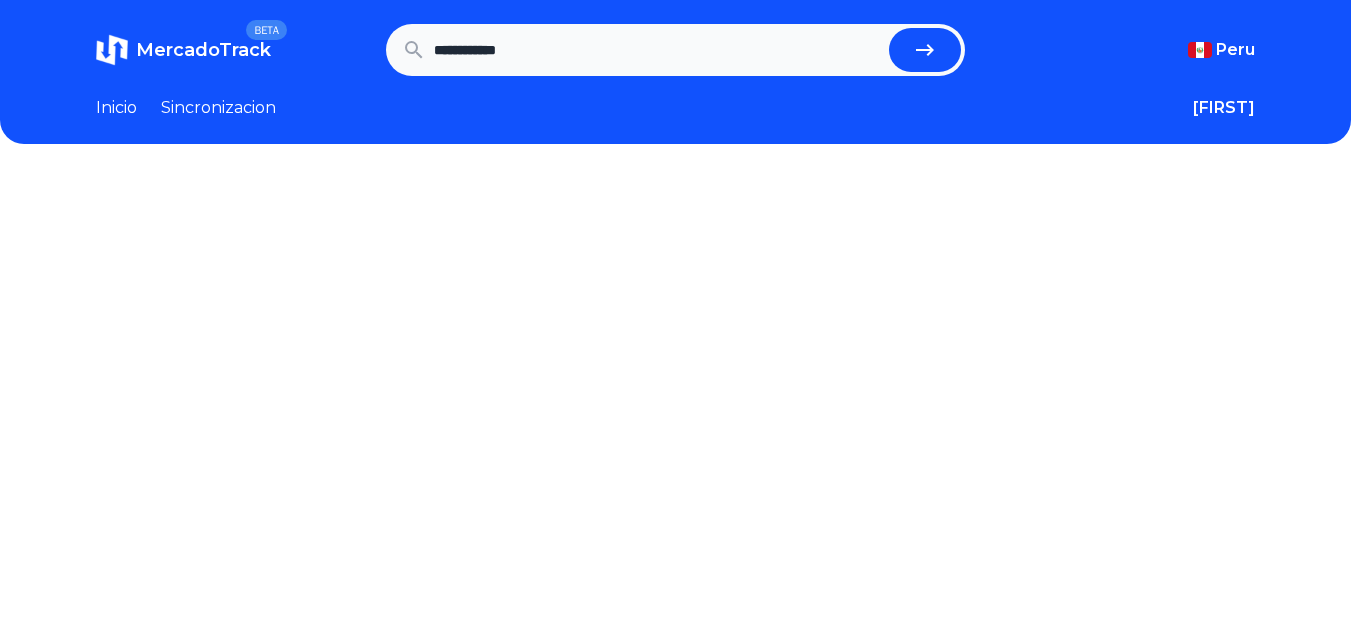 scroll, scrollTop: 0, scrollLeft: 0, axis: both 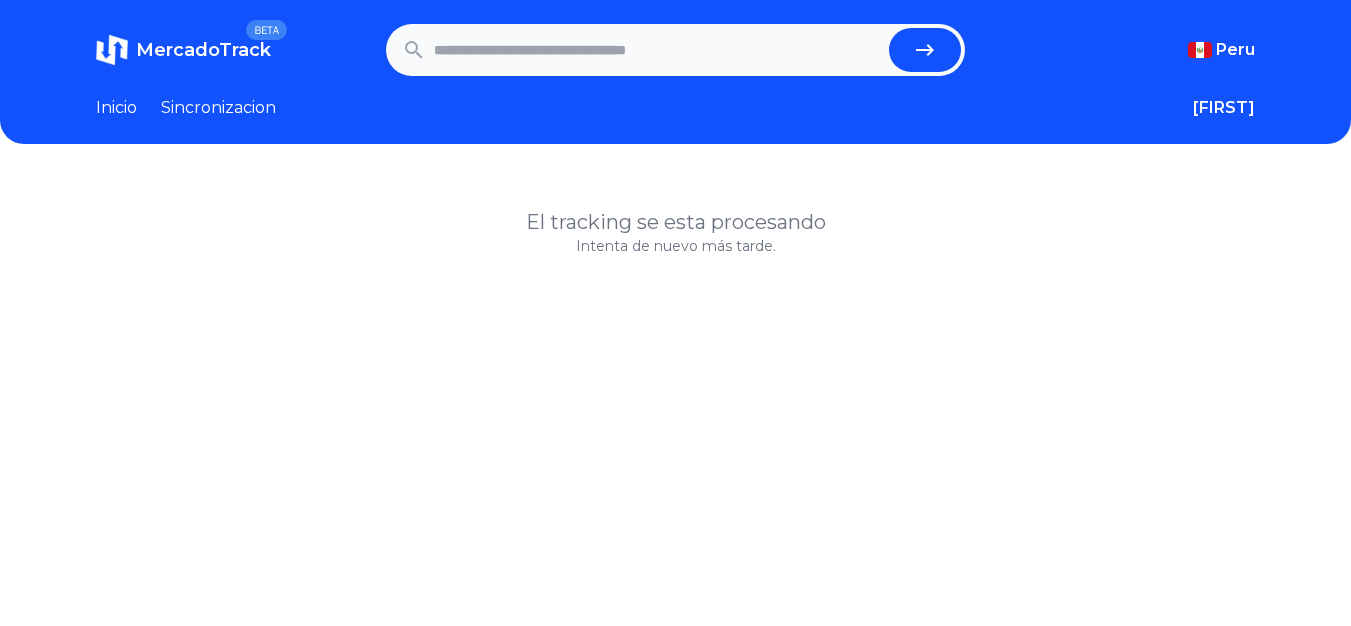 click at bounding box center [658, 50] 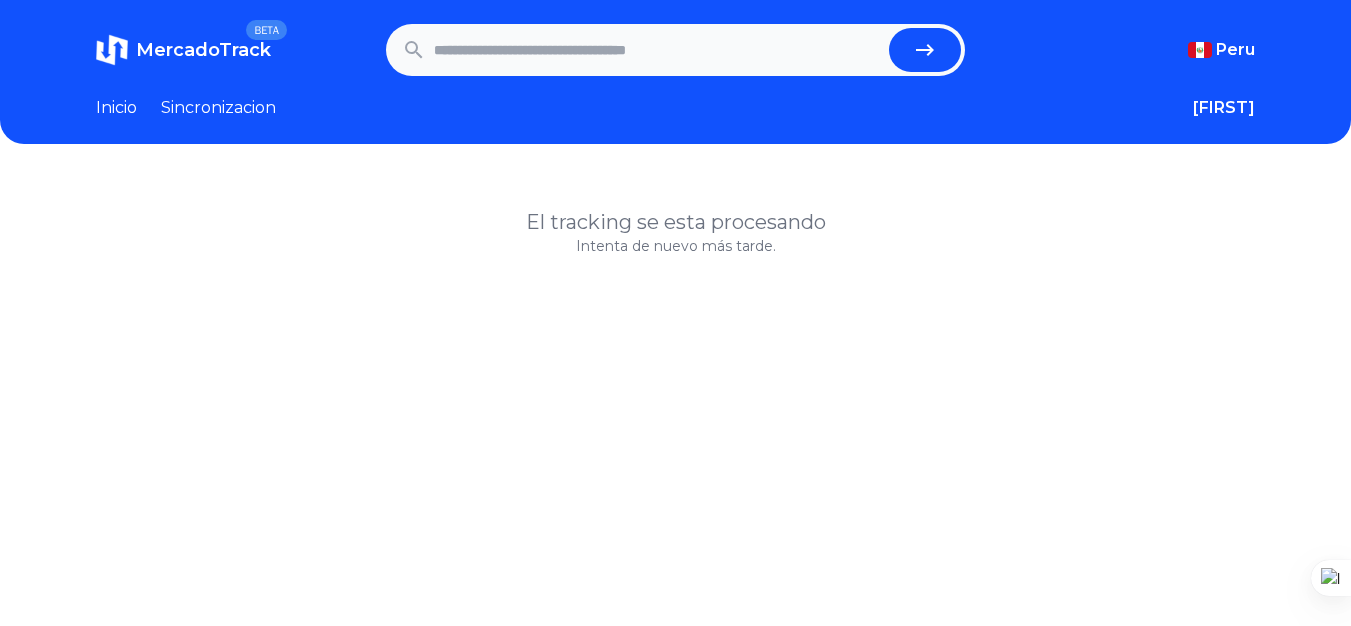 paste on "**********" 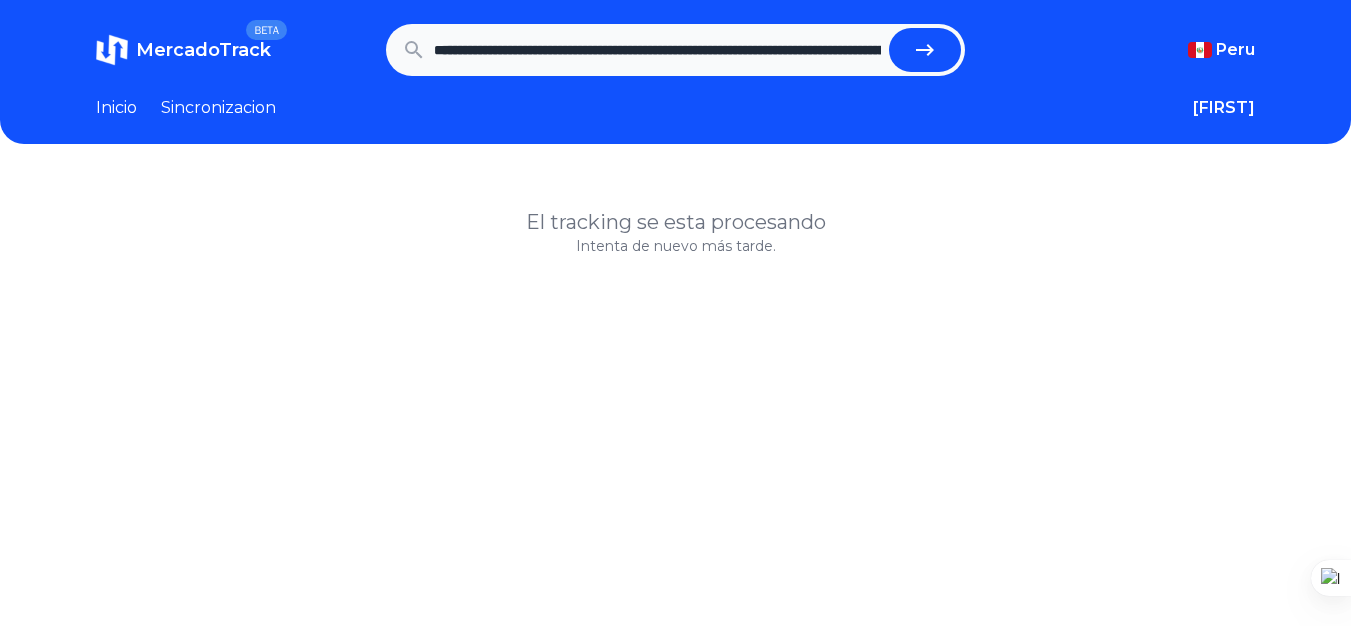 scroll, scrollTop: 0, scrollLeft: 2000, axis: horizontal 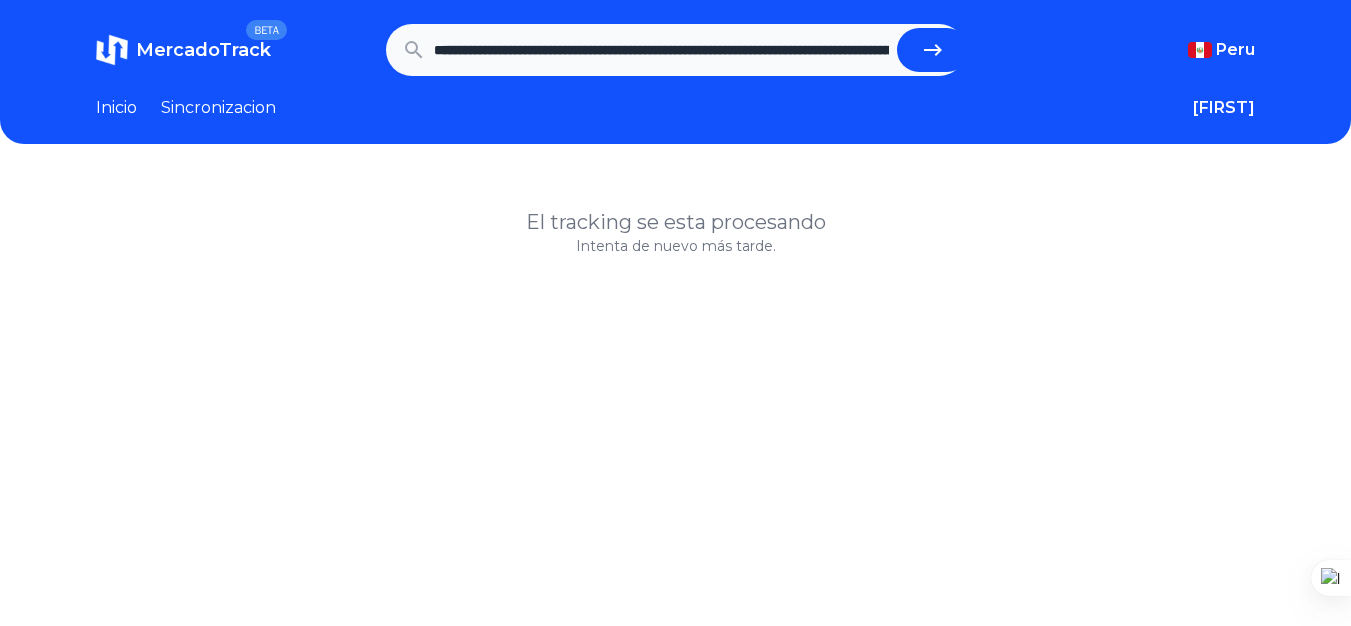 click at bounding box center [933, 50] 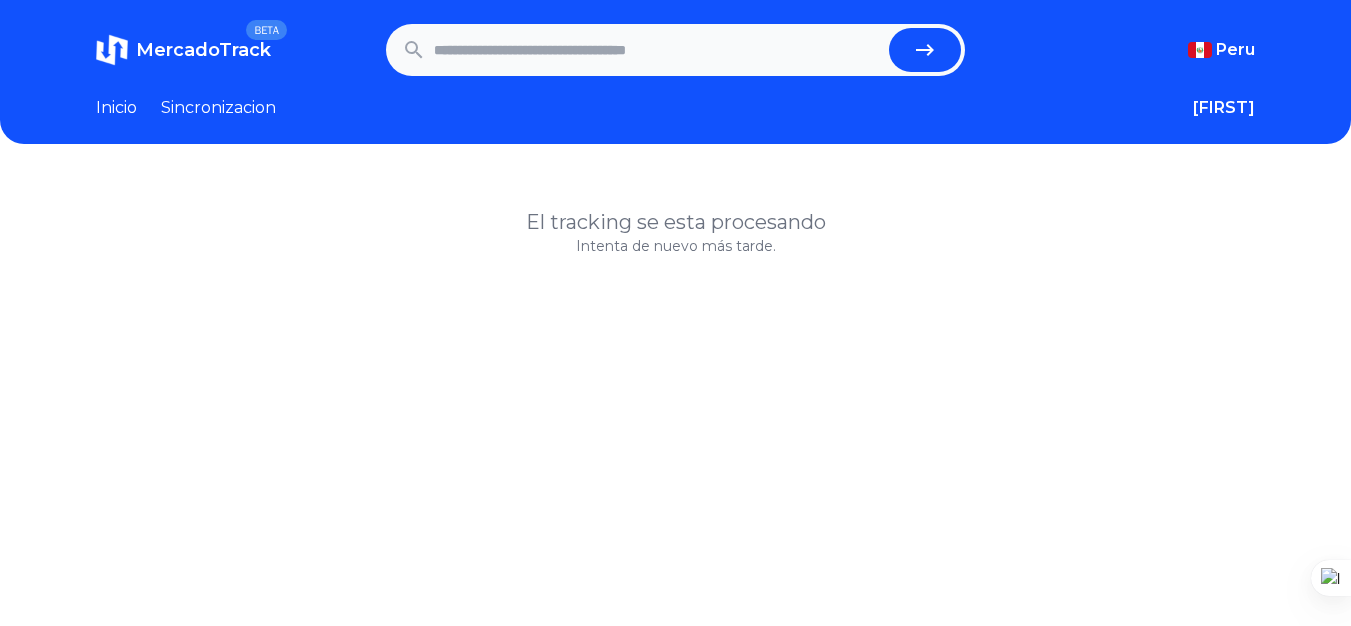 scroll, scrollTop: 0, scrollLeft: 0, axis: both 